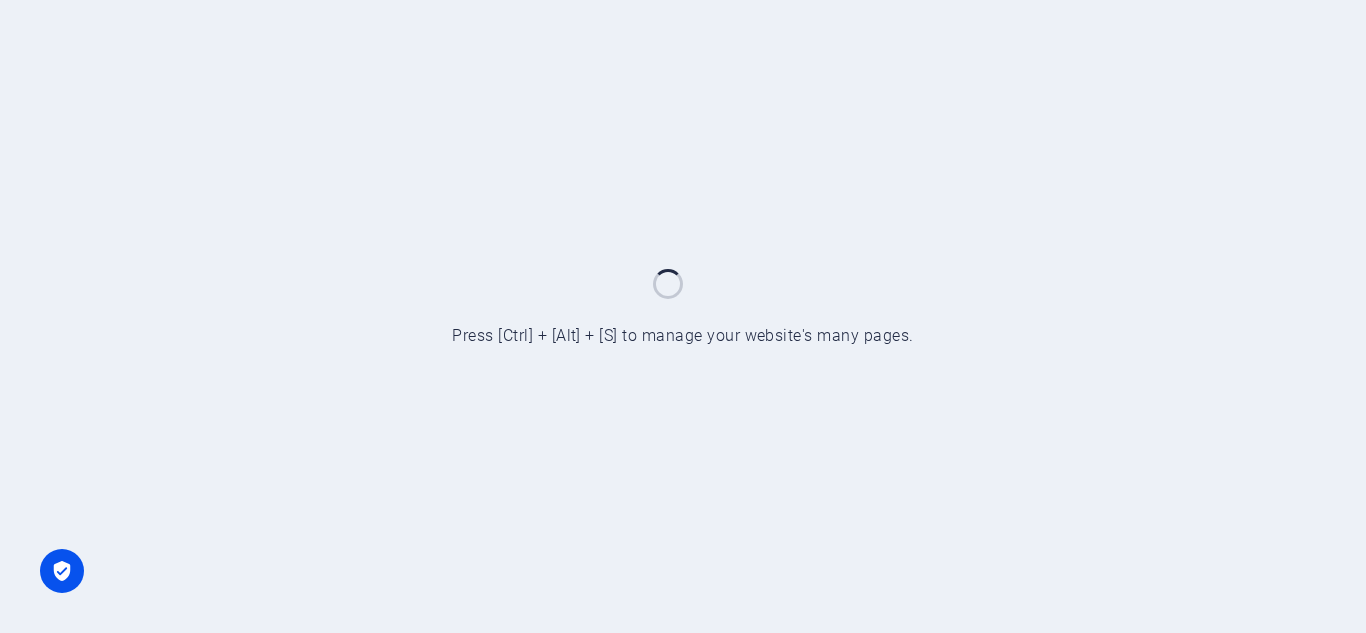 scroll, scrollTop: 0, scrollLeft: 0, axis: both 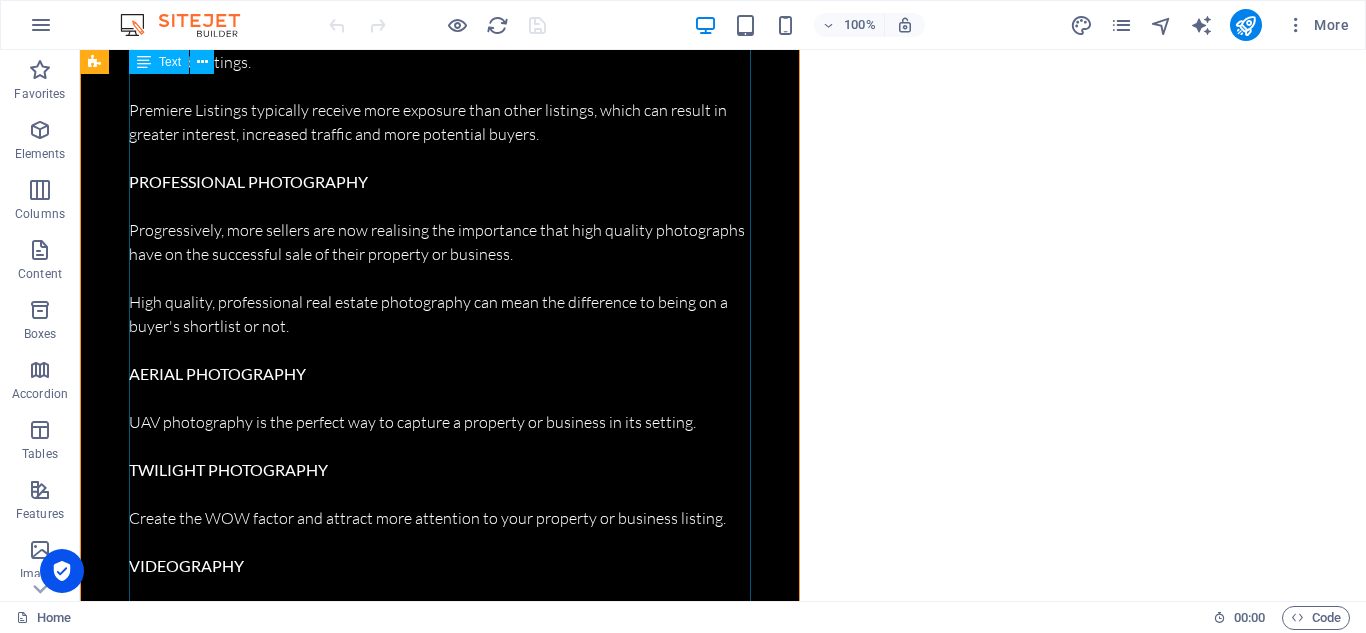 click on "RESERVE BANK BUILDING LEVEL [STREET_ADDRESS] WHO WE ARE AND WHAT WE DO Welcome to [GEOGRAPHIC_DATA] is a full service real estate and business marketing agency. We can help you to advertise the sale of your residential property, commercial property or business. Our comprehensive range of products and services offers you the complete solution to achieve maximum results with your marketing campaign. THINKING OF SELLING? Residential Commercial Business FOR SALE BY OWNER For Sale By Owner is a method of selling a property or business as a Private Vendor without the help of a real estate agent or business broker. NO Contracts NO Commissions NO Exclusive Listings This means you are completely free to sell your property or business yourself without having to pay a commission to any real estate agent or business broker. VENDOR PAID ADVERTISING ONE PAGE PROPERTY WEBSITE   A one page property website dedicated solely to showcase your property for sale.  REAL ESTATE AND BUSINESS PORTALS [DOMAIN_NAME] ." at bounding box center (440, 129) 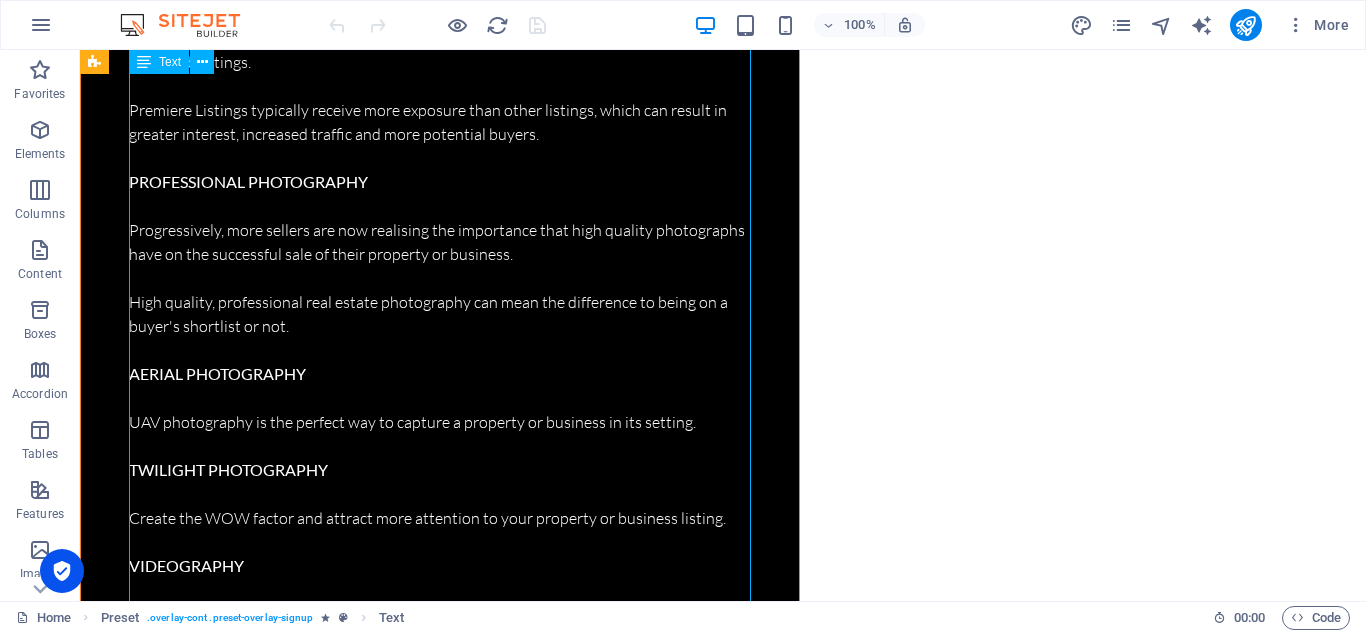 click on "RESERVE BANK BUILDING LEVEL [STREET_ADDRESS] WHO WE ARE AND WHAT WE DO Welcome to [GEOGRAPHIC_DATA] is a full service real estate and business marketing agency. We can help you to advertise the sale of your residential property, commercial property or business. Our comprehensive range of products and services offers you the complete solution to achieve maximum results with your marketing campaign. THINKING OF SELLING? Residential Commercial Business FOR SALE BY OWNER For Sale By Owner is a method of selling a property or business as a Private Vendor without the help of a real estate agent or business broker. NO Contracts NO Commissions NO Exclusive Listings This means you are completely free to sell your property or business yourself without having to pay a commission to any real estate agent or business broker. VENDOR PAID ADVERTISING ONE PAGE PROPERTY WEBSITE   A one page property website dedicated solely to showcase your property for sale.  REAL ESTATE AND BUSINESS PORTALS [DOMAIN_NAME] ." at bounding box center [440, 129] 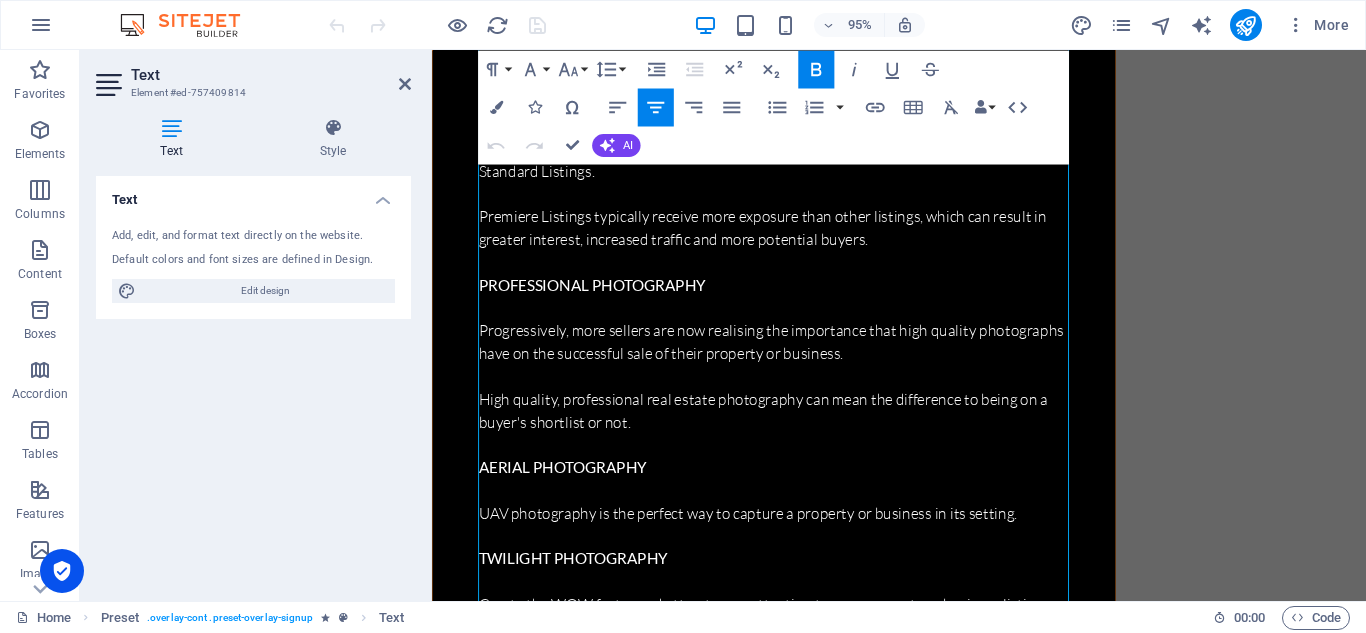 scroll, scrollTop: 3673, scrollLeft: 0, axis: vertical 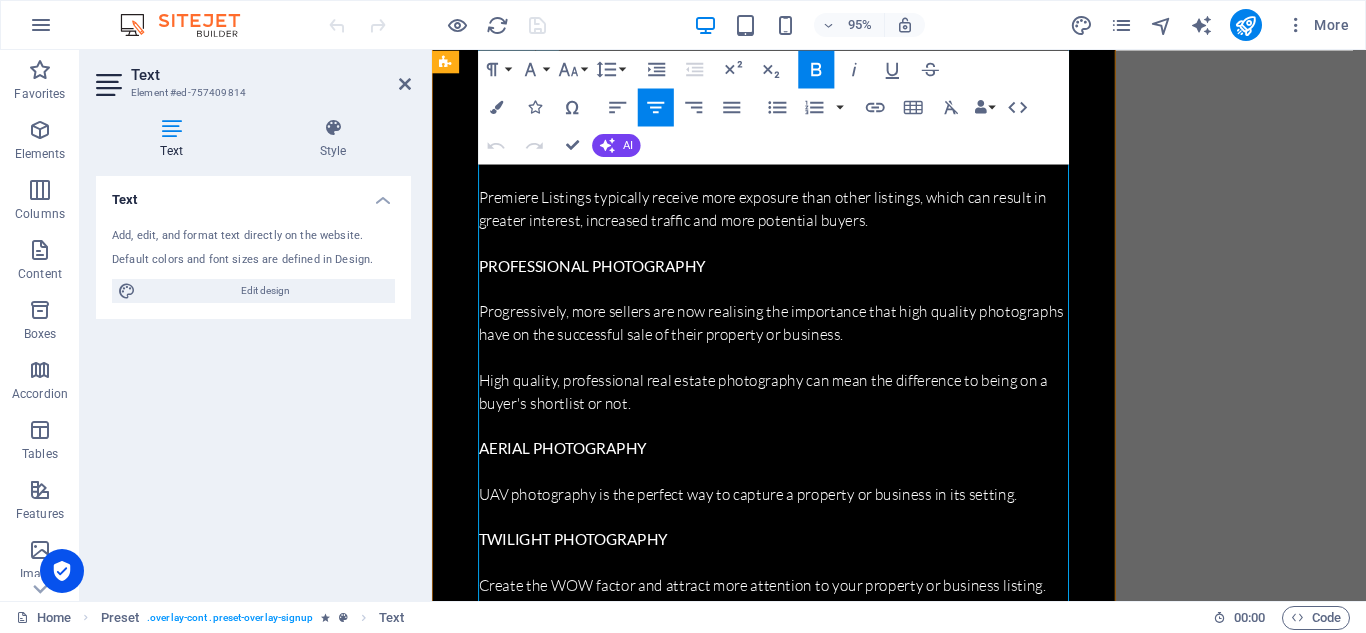 click on "This means taking into account dialects like Mandarin and Cantonese, regional preferences, and even cultural sensitivities to ensure the message resonates effectively with the target audience." at bounding box center [792, 1573] 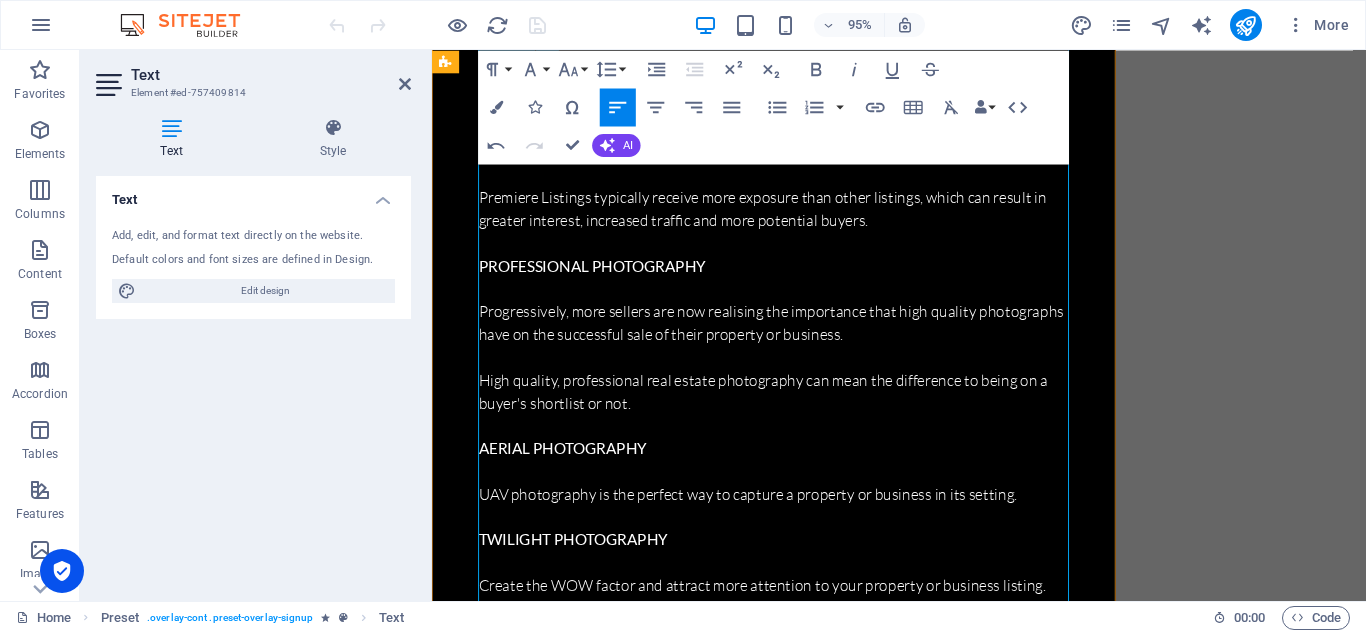 click on "CHINESE TRANSLATION SERVICES" at bounding box center (606, 1284) 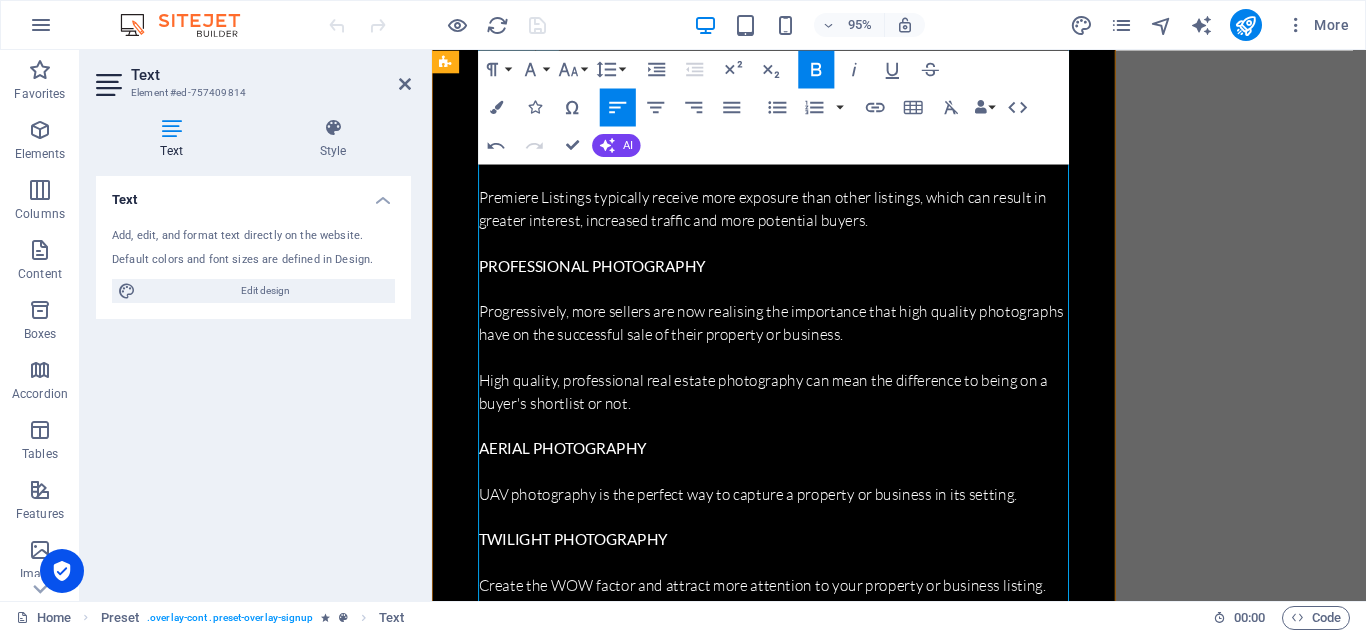 click on "CHINESE TRANSLATION SERVICES" at bounding box center [606, 1284] 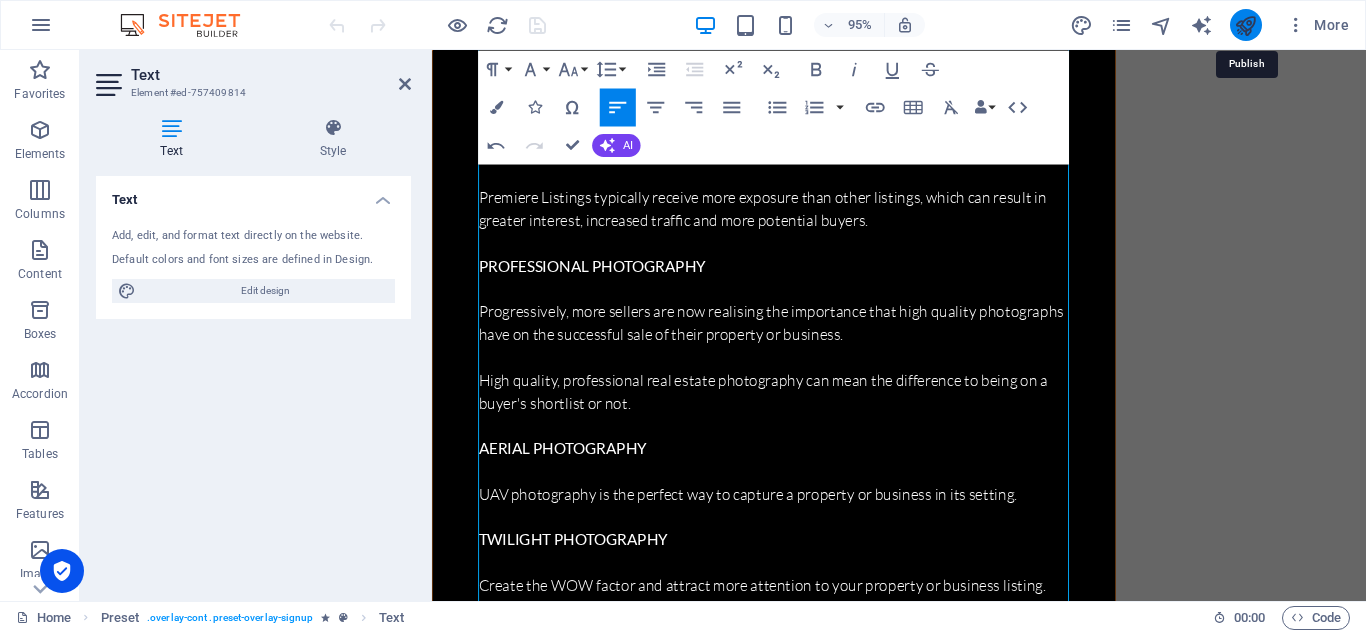 click at bounding box center (1245, 25) 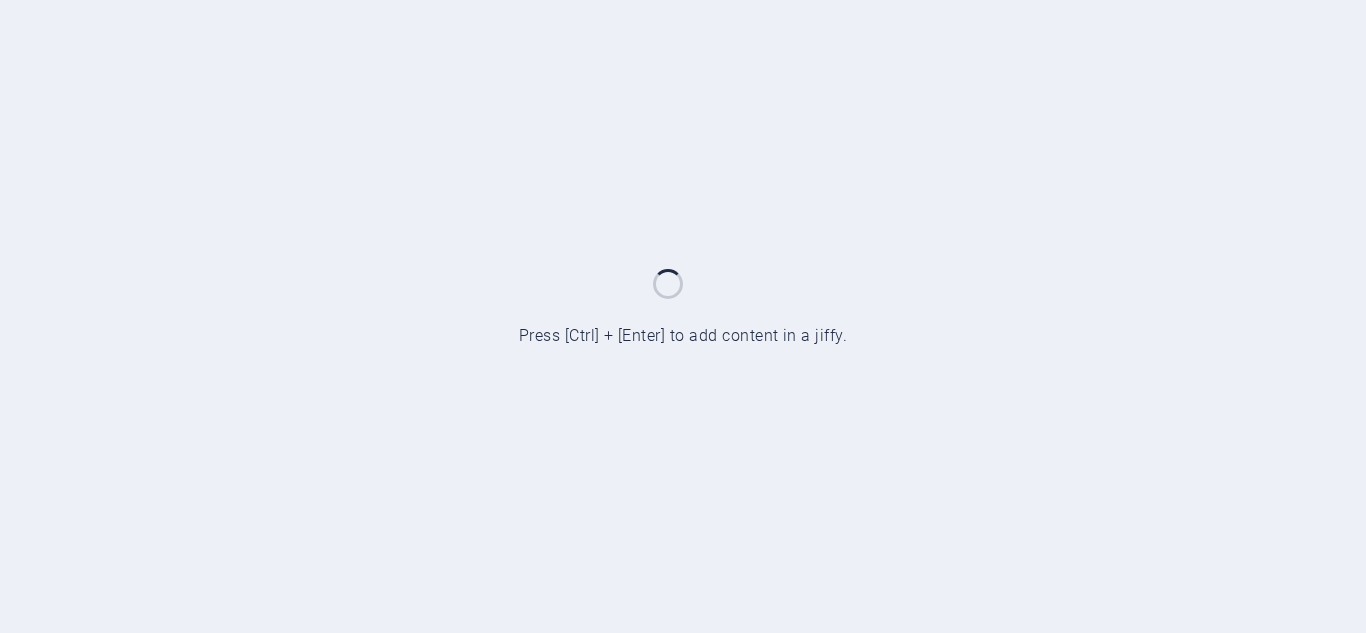 scroll, scrollTop: 0, scrollLeft: 0, axis: both 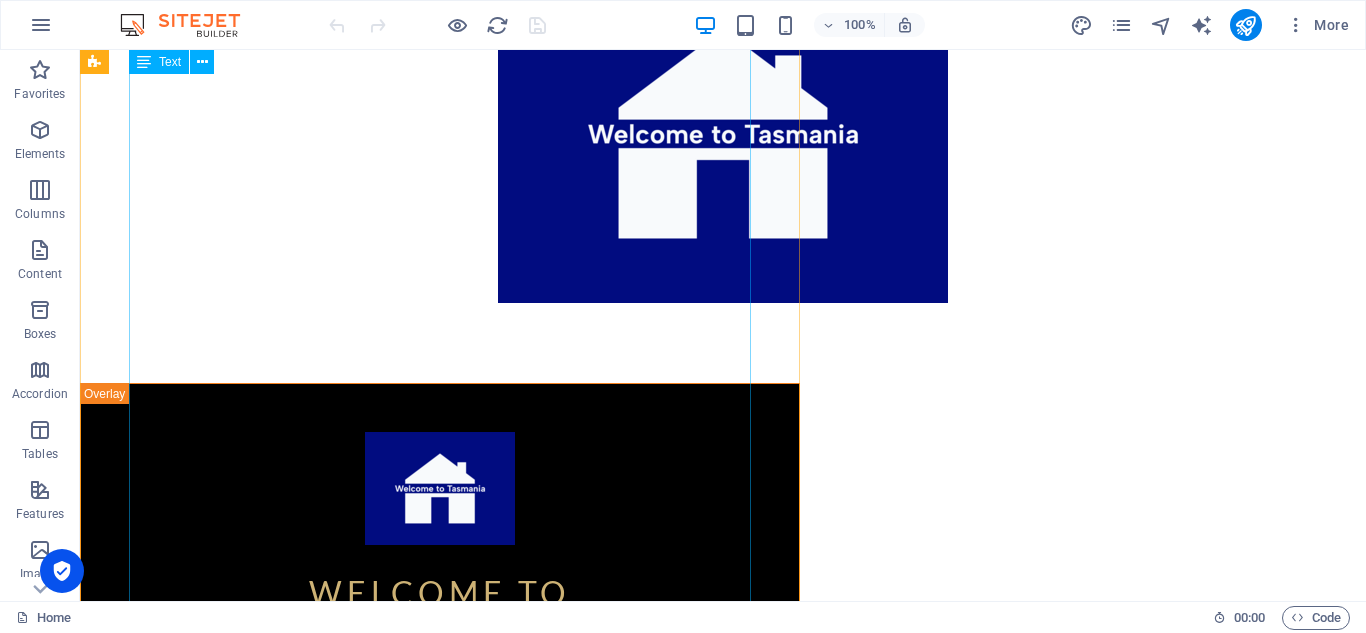 click on "RESERVE BANK BUILDING LEVEL [STREET_ADDRESS] WHO WE ARE AND WHAT WE DO Welcome to [GEOGRAPHIC_DATA] is a full service real estate and business marketing agency. We can help you to advertise the sale of your residential property, commercial property or business. Our comprehensive range of products and services offers you the complete solution to achieve maximum results with your marketing campaign. THINKING OF SELLING? Residential Commercial Business FOR SALE BY OWNER For Sale By Owner is a method of selling a property or business as a Private Vendor without the help of a real estate agent or business broker. NO Contracts NO Commissions NO Exclusive Listings This means you are completely free to sell your property or business yourself without having to pay a commission to any real estate agent or business broker. VENDOR PAID ADVERTISING ONE PAGE PROPERTY WEBSITE   A one page property website dedicated solely to showcase your property for sale.  REAL ESTATE AND BUSINESS PORTALS [DOMAIN_NAME] ." at bounding box center (440, 2680) 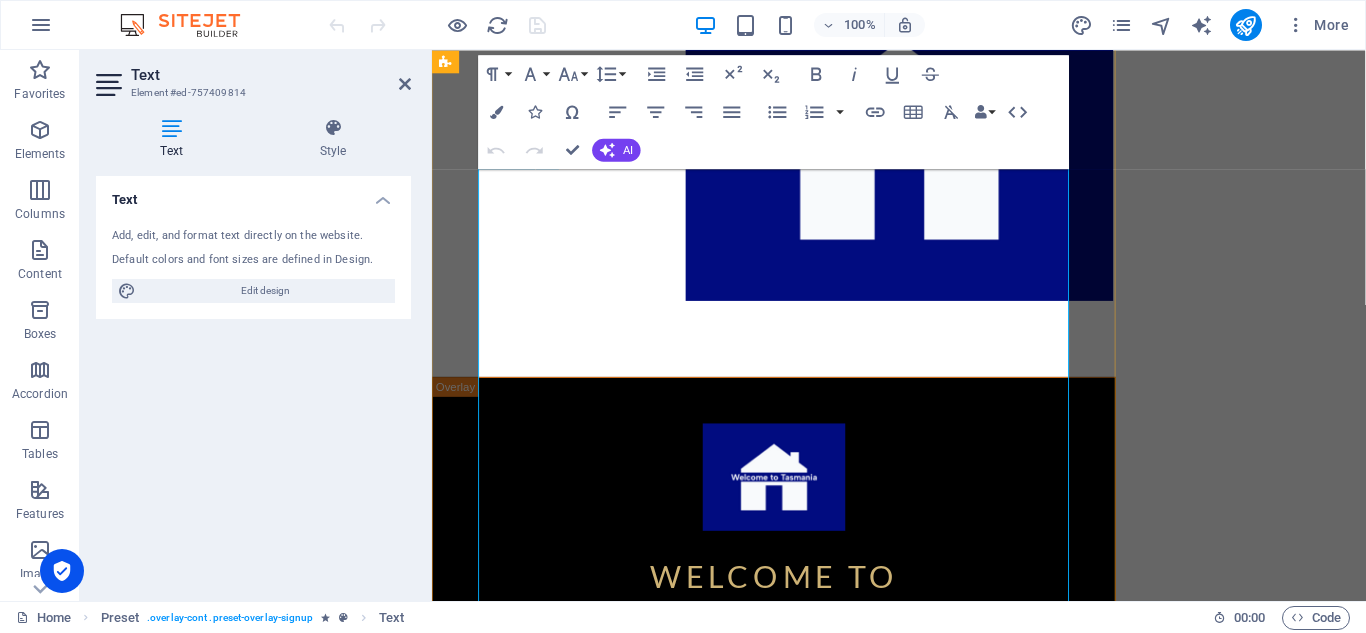 scroll, scrollTop: 705, scrollLeft: 0, axis: vertical 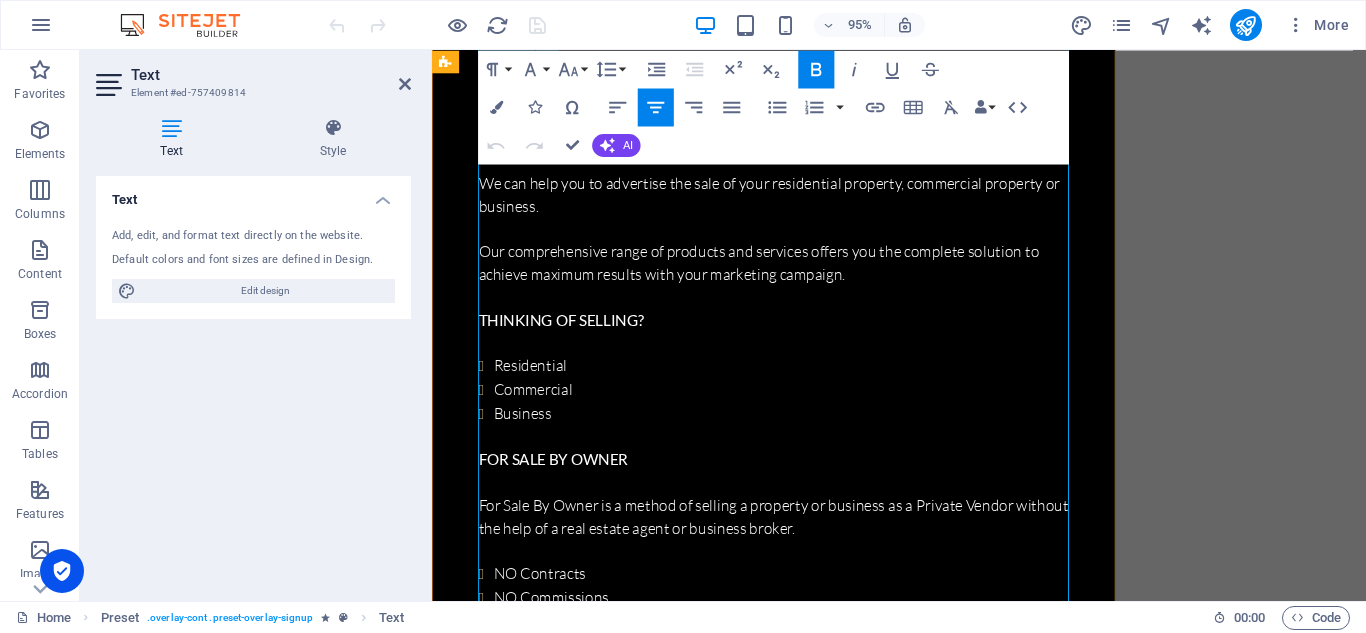 click on "Our team of professional translators in [GEOGRAPHIC_DATA] will translate your one page property website from English to Mandarin or Cantonese to ensure the message resonates effectively with your target audience." at bounding box center [792, 1348] 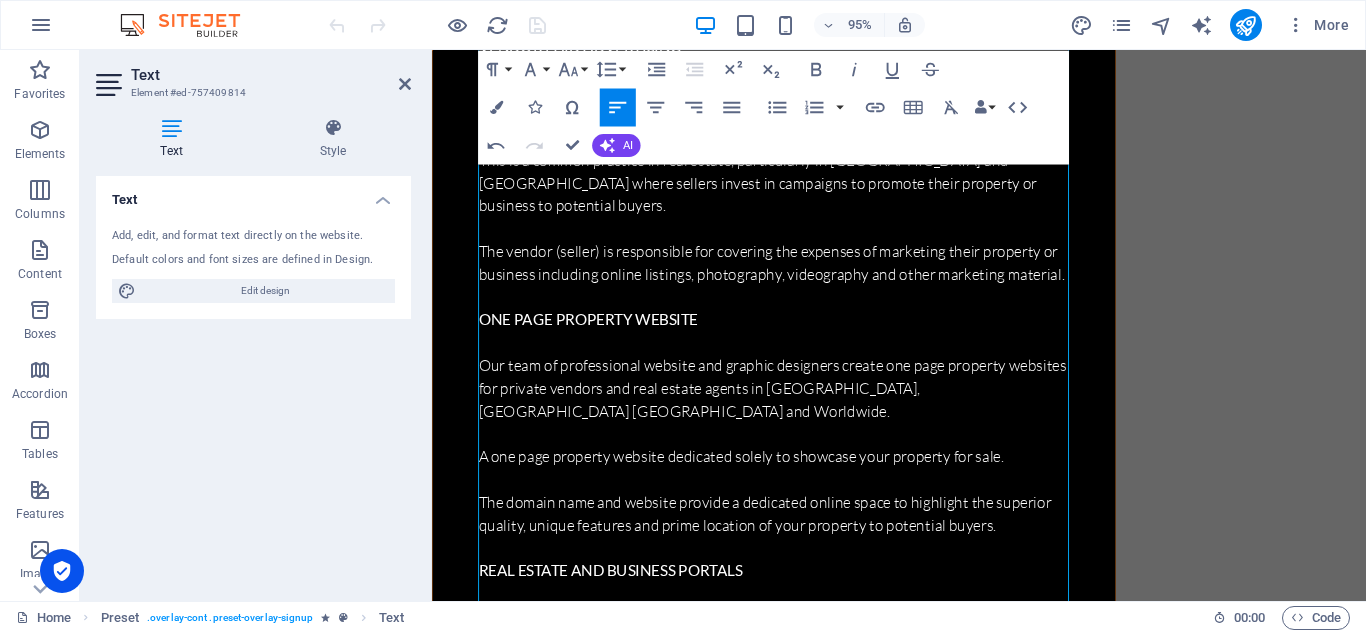 scroll, scrollTop: 2622, scrollLeft: 0, axis: vertical 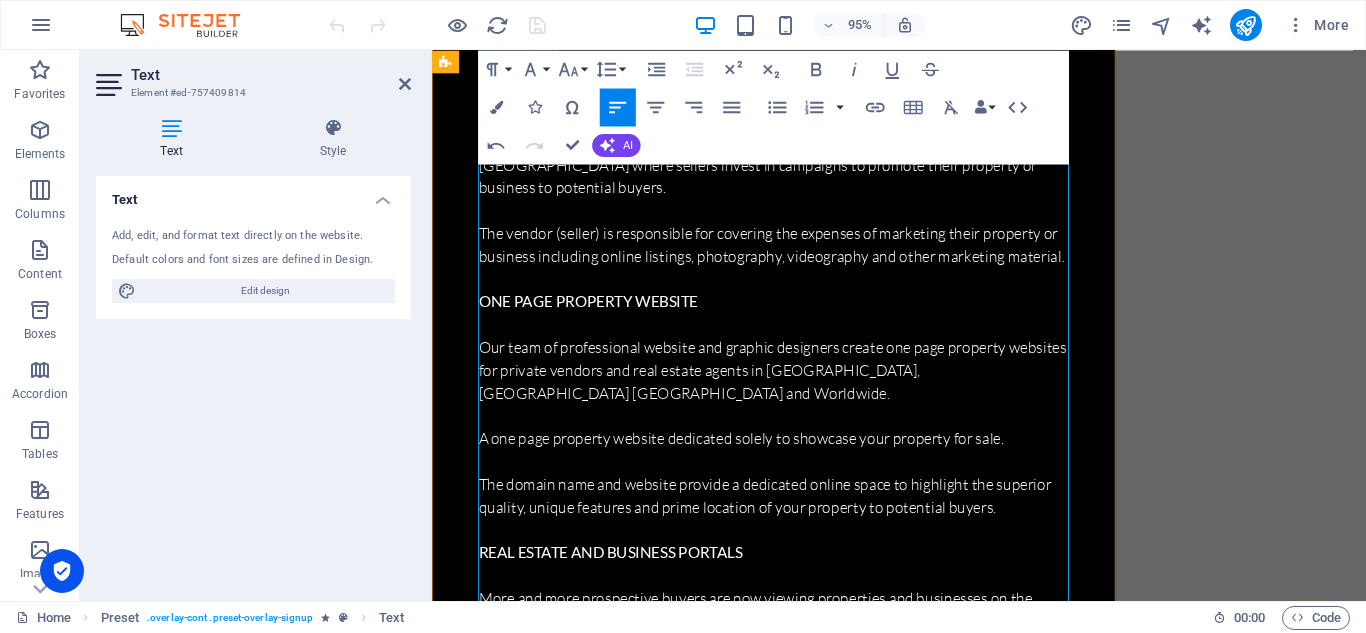 click on "High quality, professional real estate photography can mean the difference to being on a buyer's shortlist or not." at bounding box center [792, 1364] 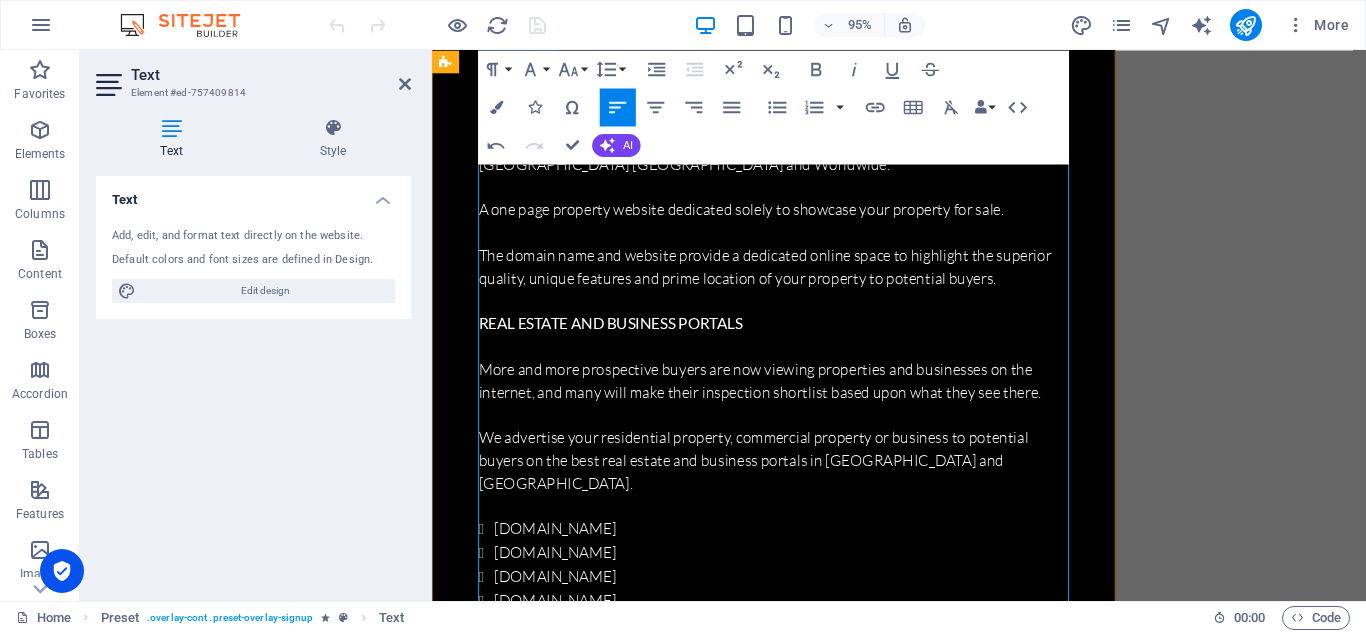 scroll, scrollTop: 2887, scrollLeft: 0, axis: vertical 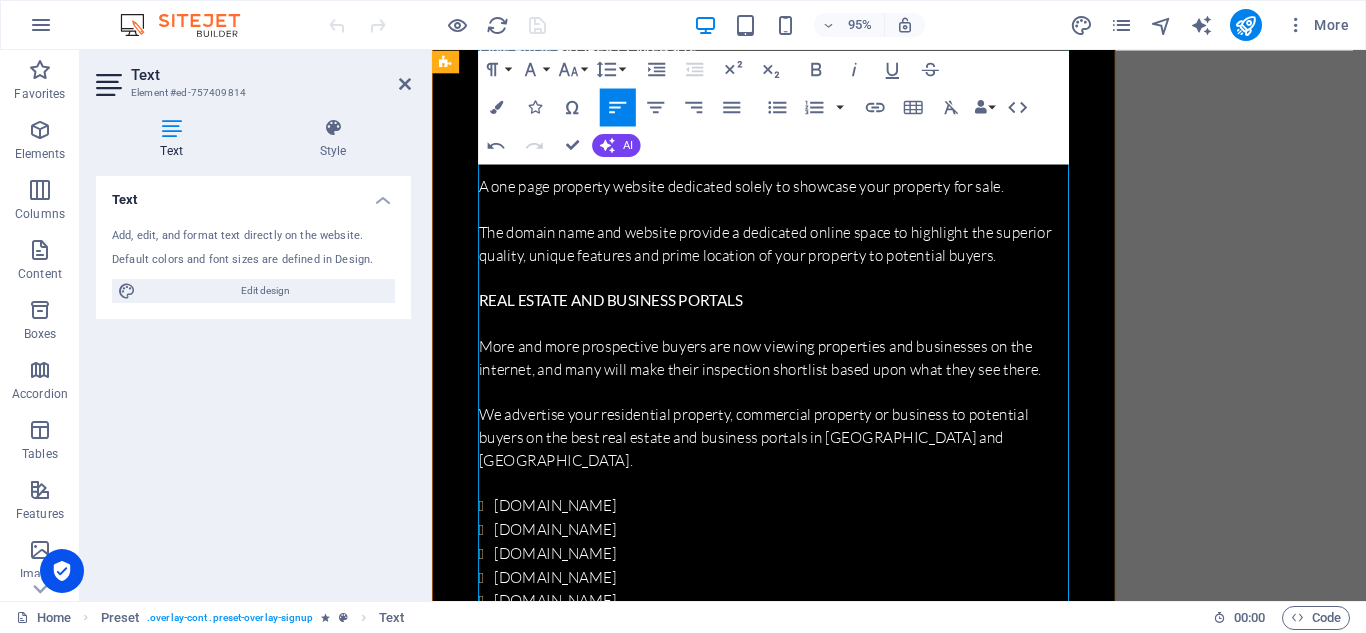 click on "2D, 3D and Interactive Floor Plans capture every detail of your property and increase your buyer interest and engagement on the portals and your Single Property Website." at bounding box center (792, 1435) 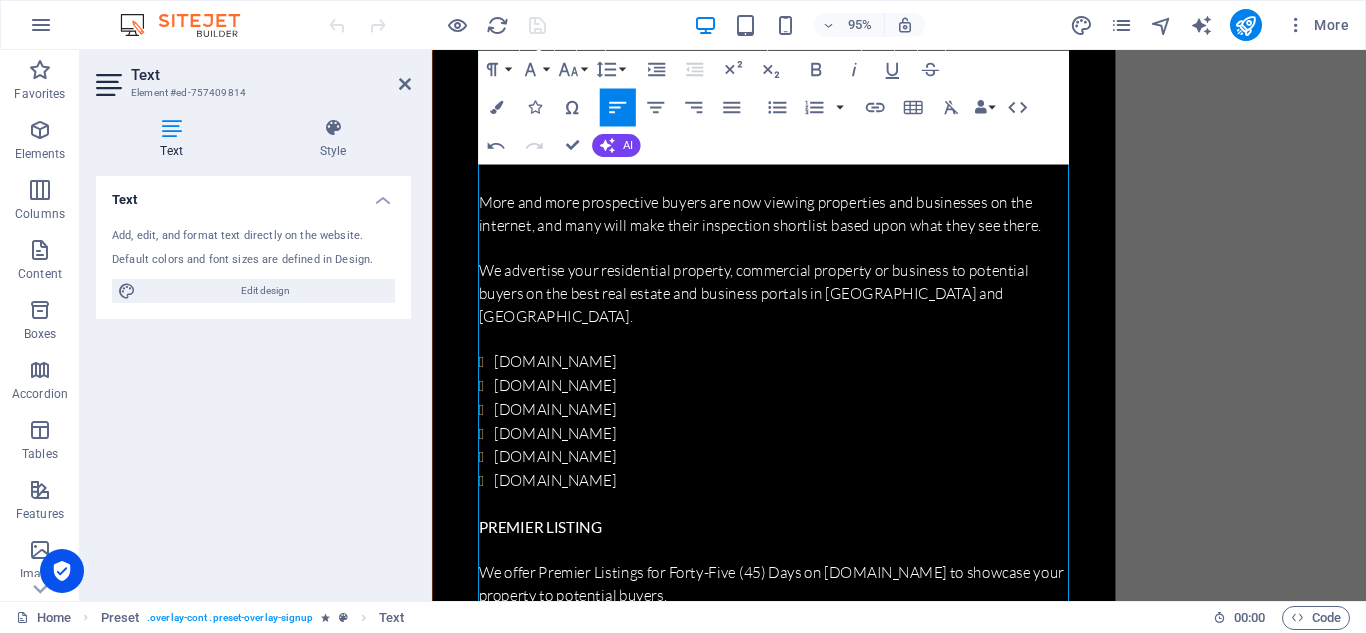 scroll, scrollTop: 3075, scrollLeft: 0, axis: vertical 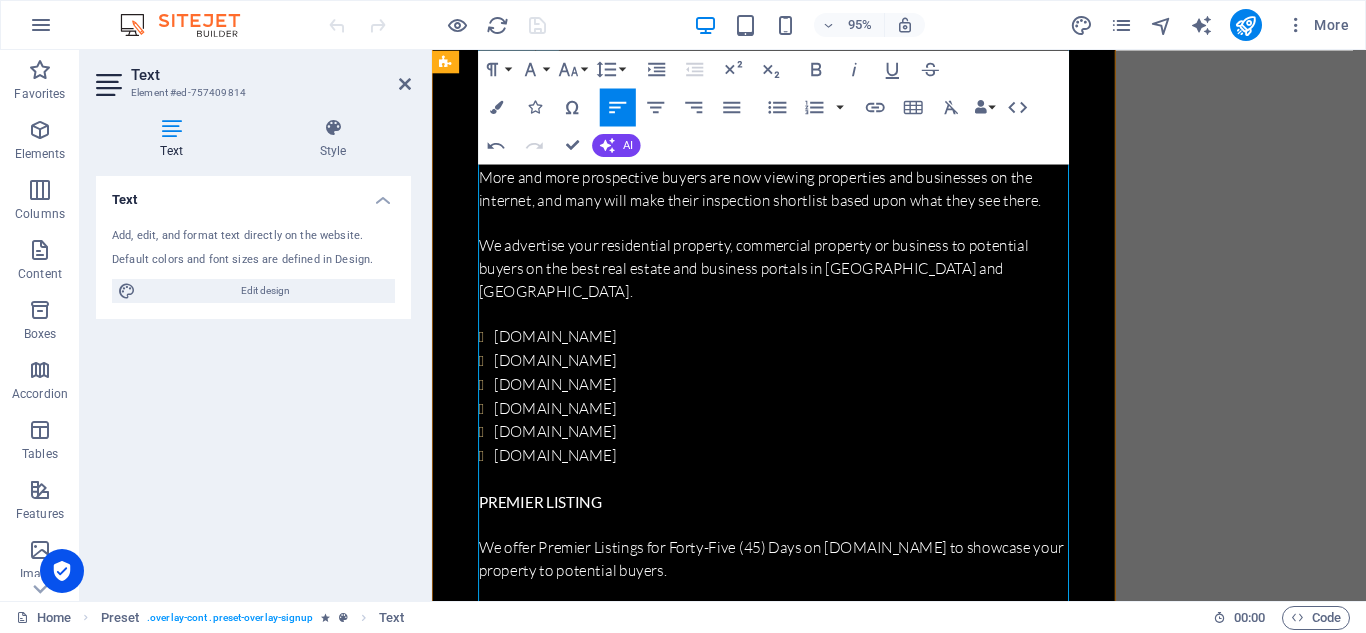 click on "High Impact, High Quality, Printed Property Brochures and Letterbox Flyers." at bounding box center [792, 1365] 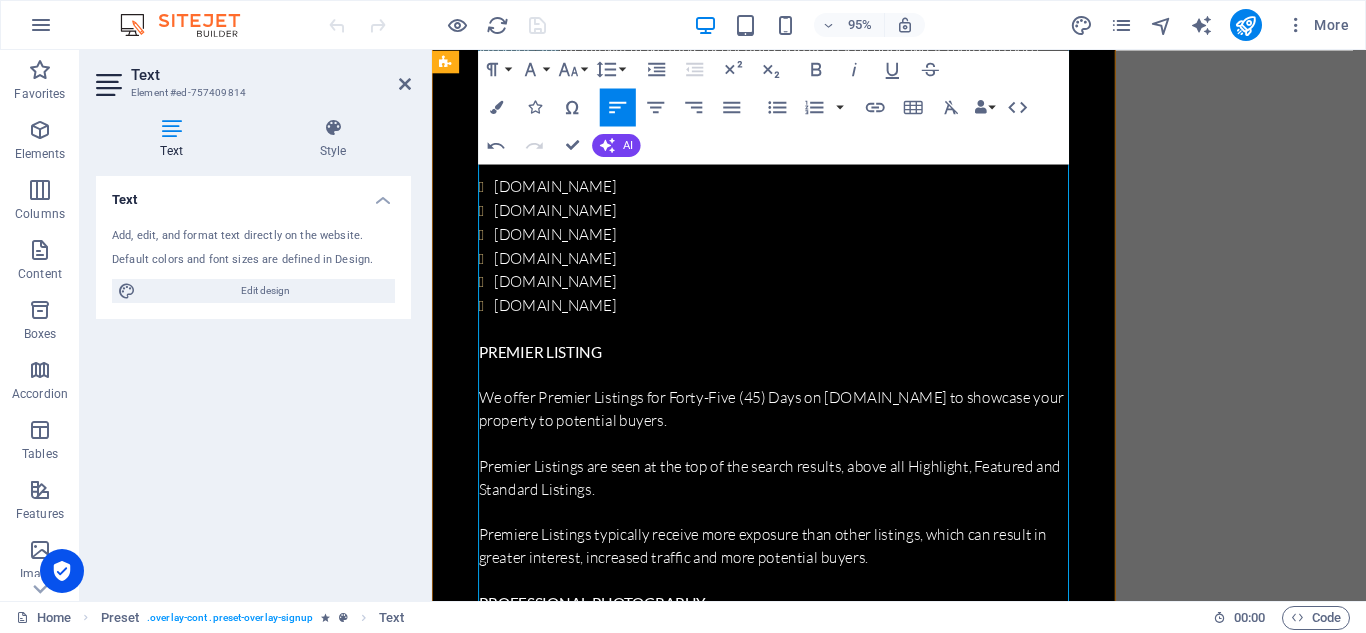 scroll, scrollTop: 3247, scrollLeft: 0, axis: vertical 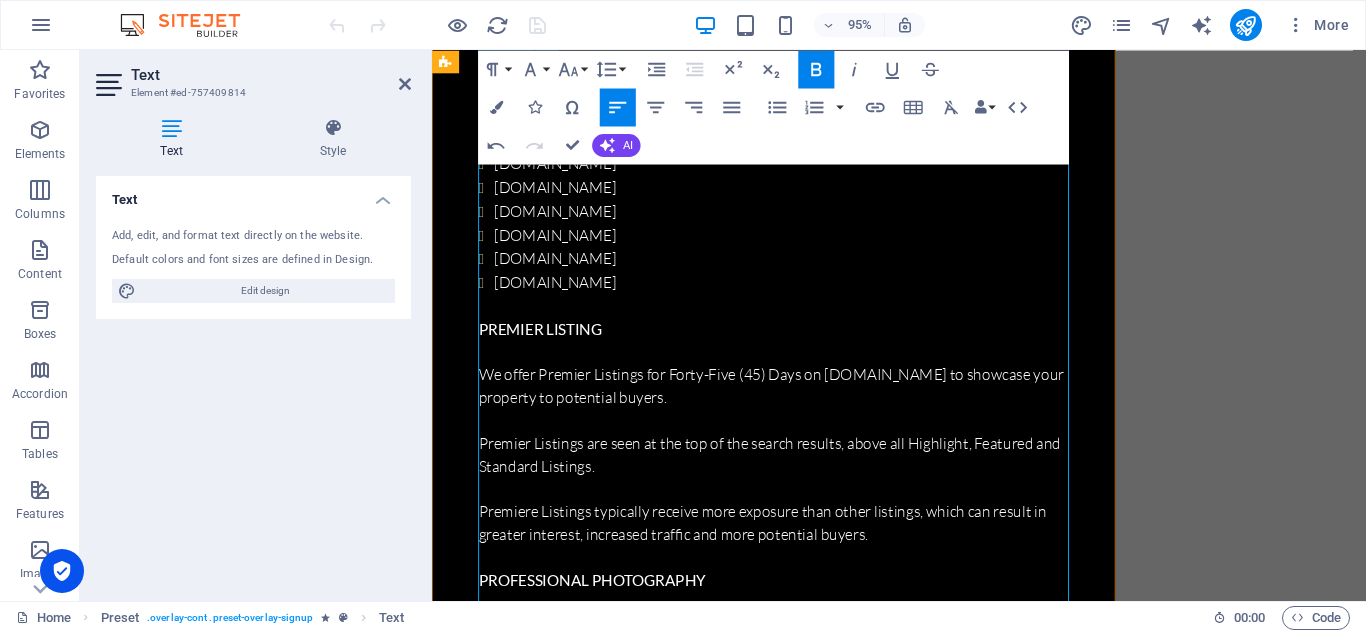 click on "Professional copywriting is an affordable solution, drawing potential buyers in and helping them see and feel the lifestyle opportunity that awaits them." at bounding box center (792, 1459) 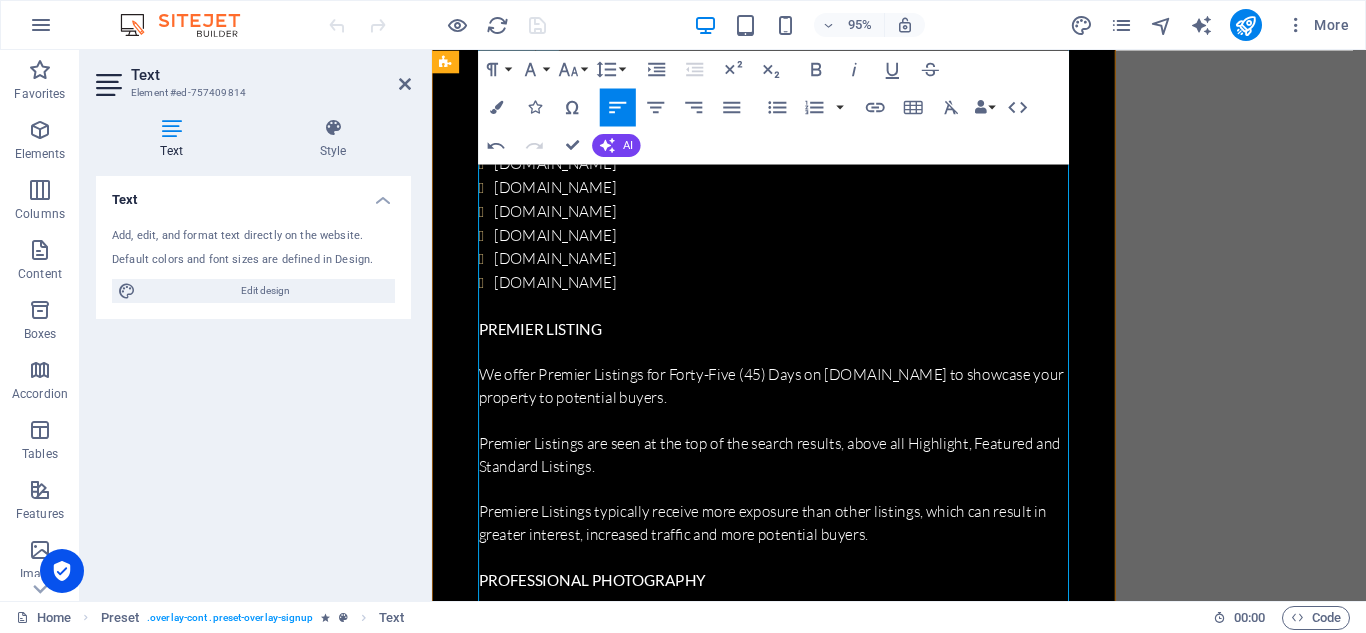 click on "Professional copywriting is an affordable solution, drawing potential buyers in and helping them see and feel the lifestyle opportunity that awaits them." at bounding box center [792, 1387] 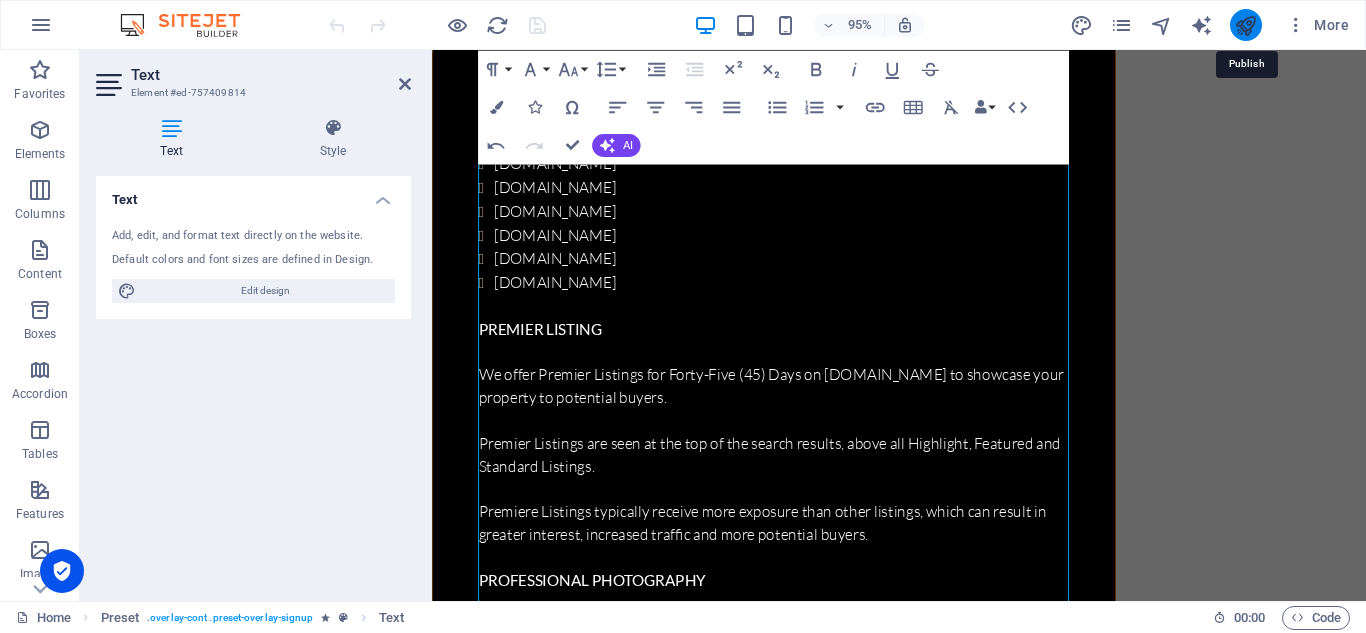 click at bounding box center [1245, 25] 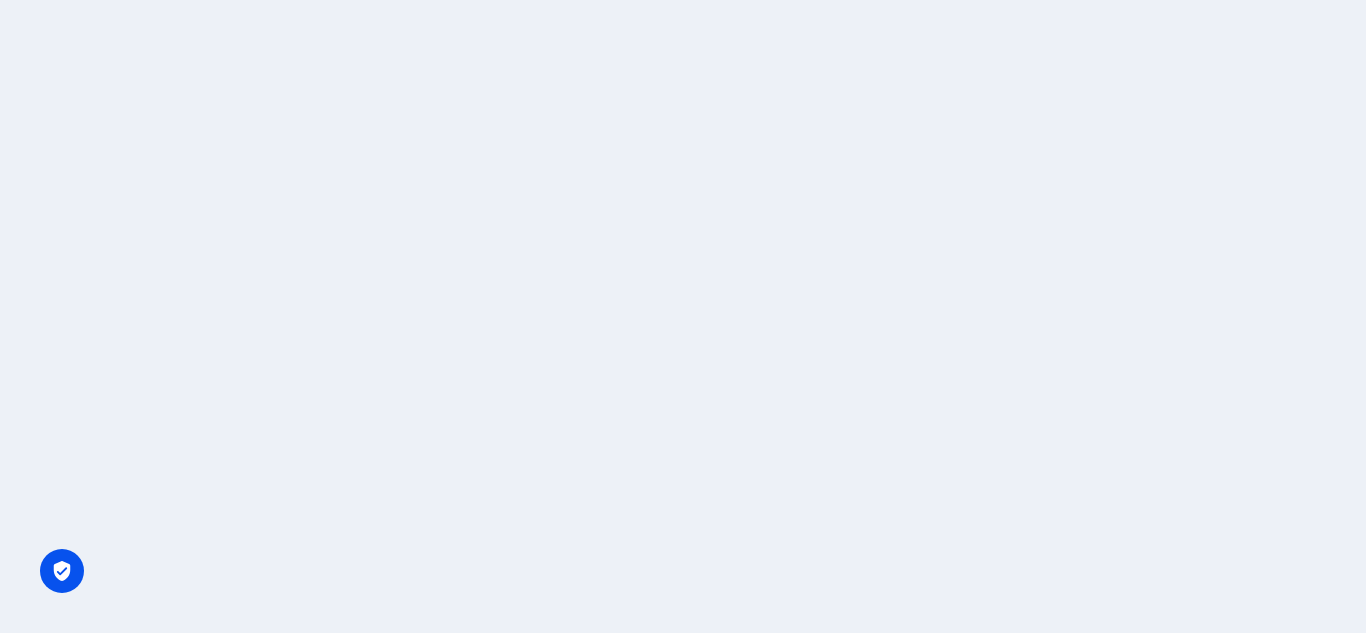 scroll, scrollTop: 0, scrollLeft: 0, axis: both 